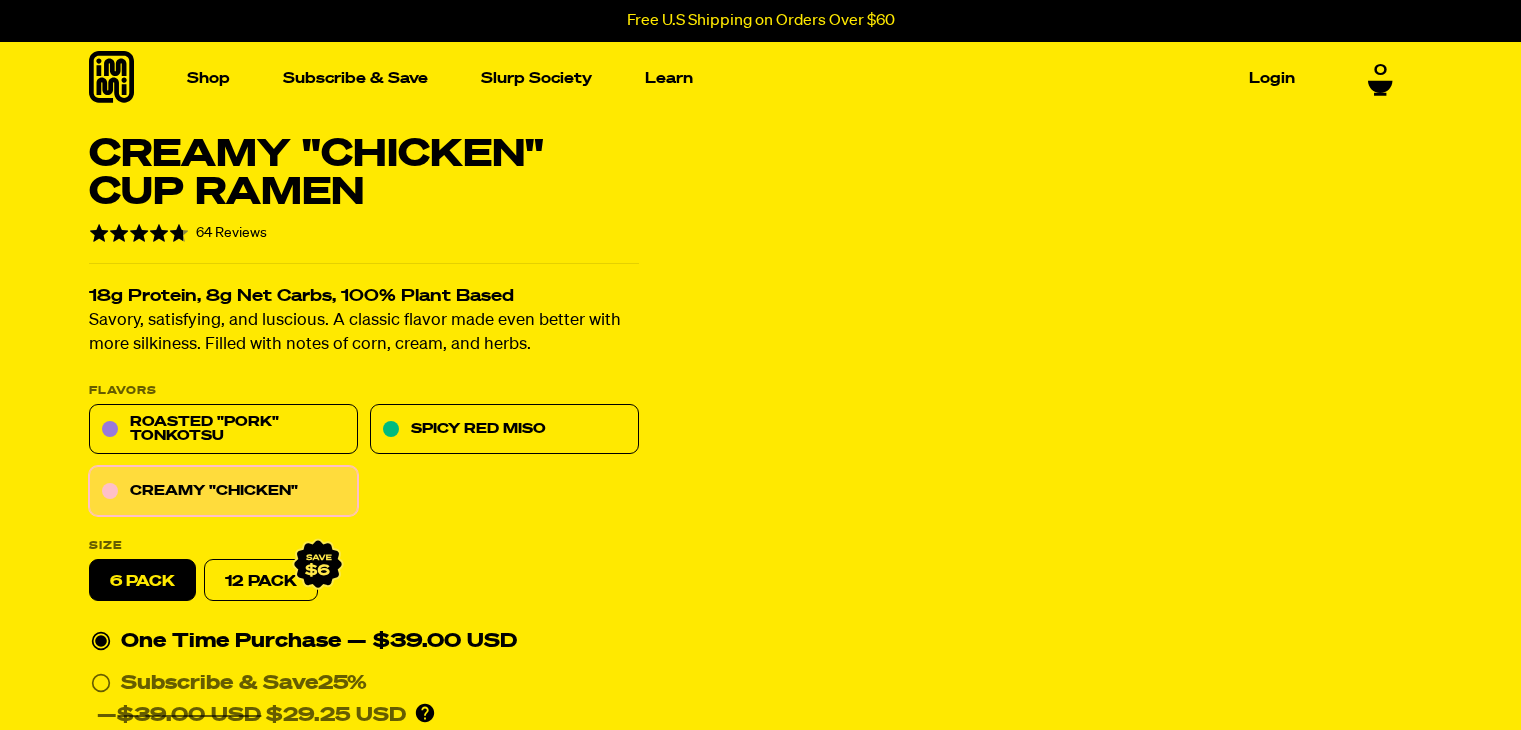 scroll, scrollTop: 0, scrollLeft: 0, axis: both 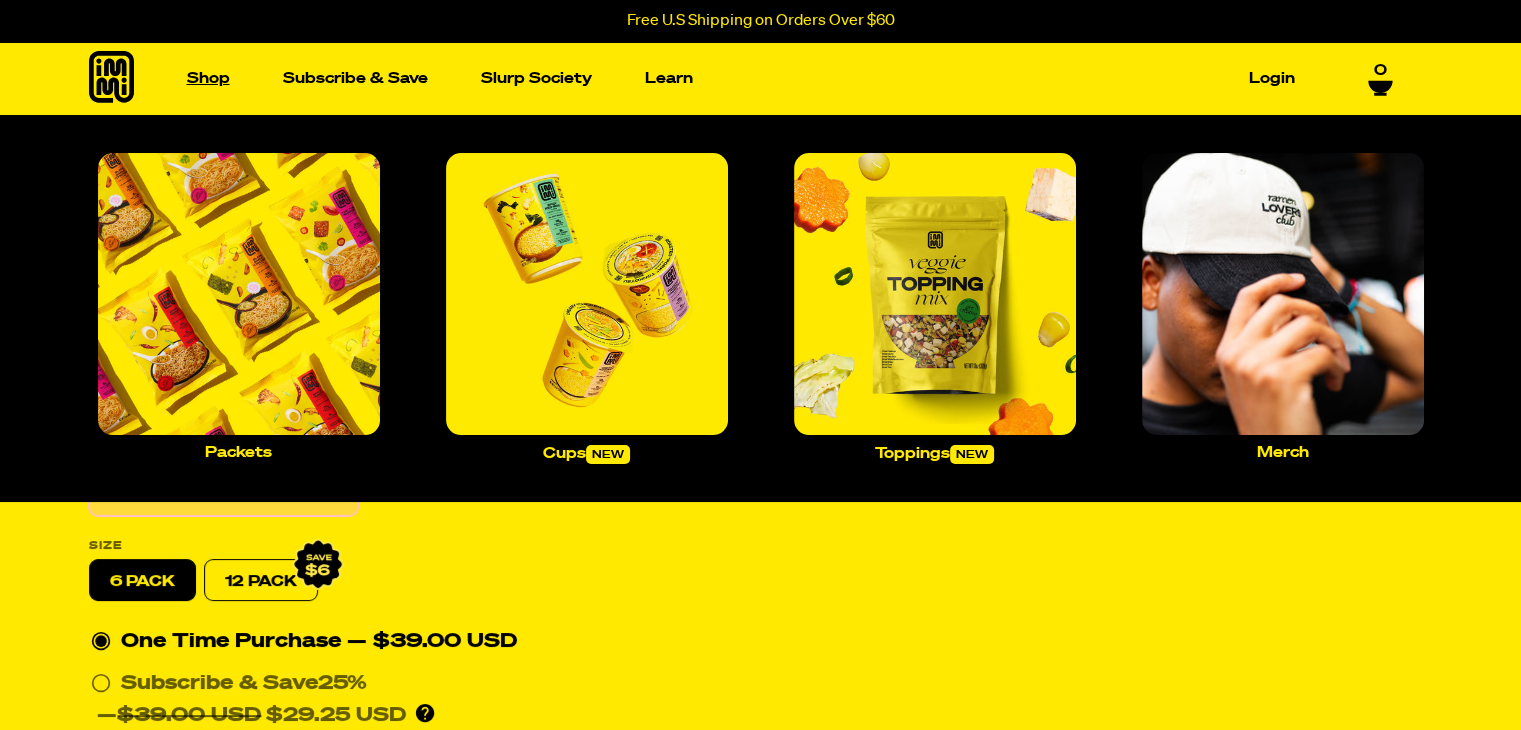 click on "Shop" at bounding box center [208, 78] 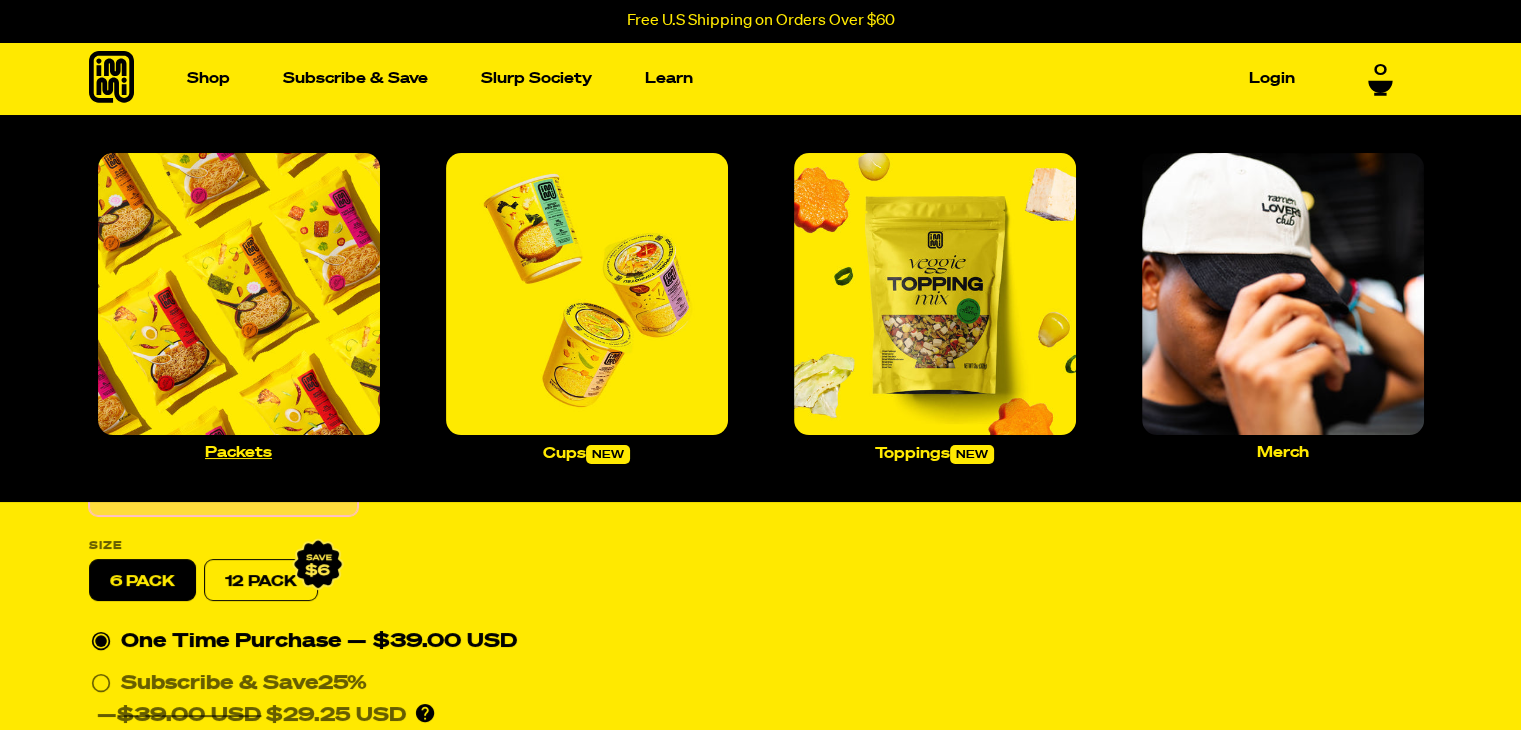 click at bounding box center (239, 294) 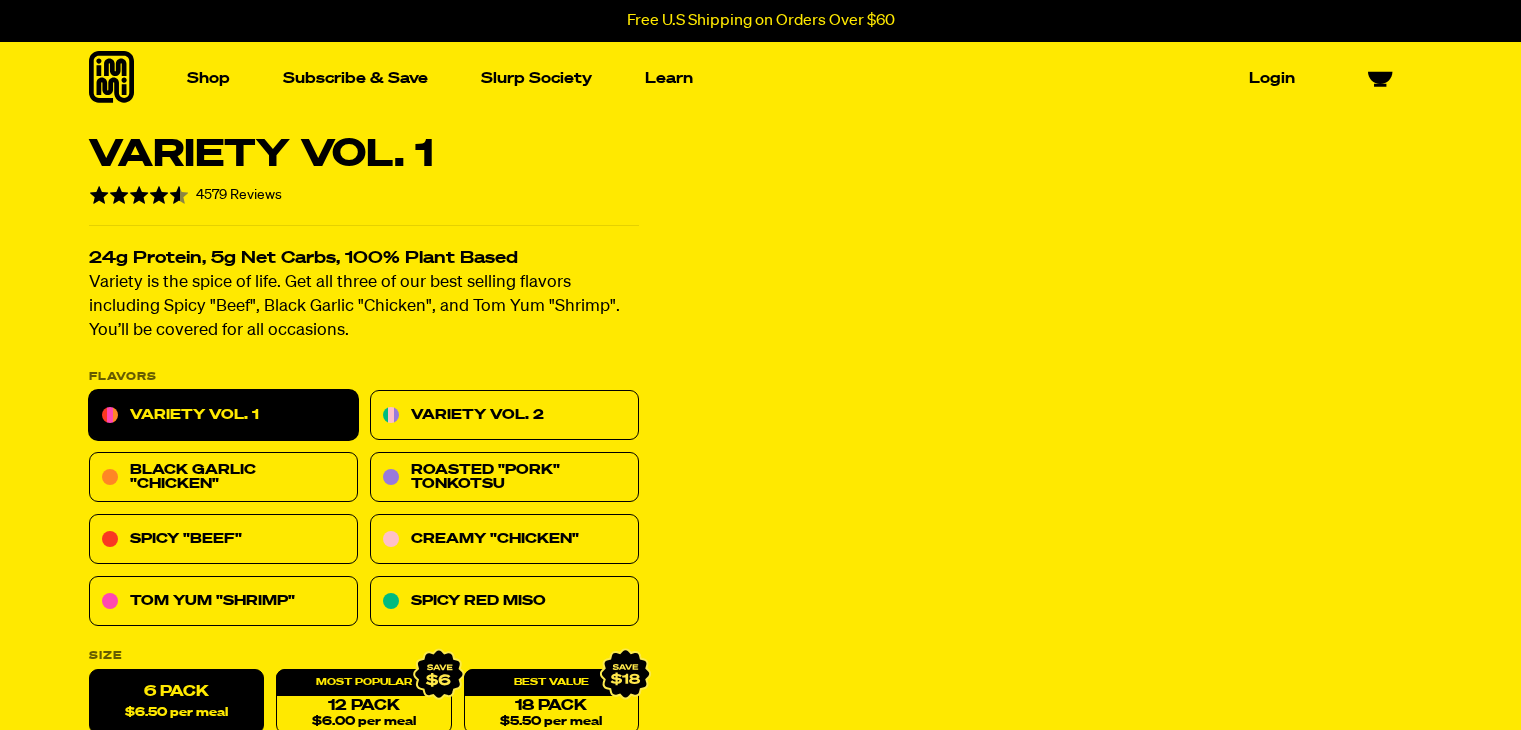 scroll, scrollTop: 0, scrollLeft: 0, axis: both 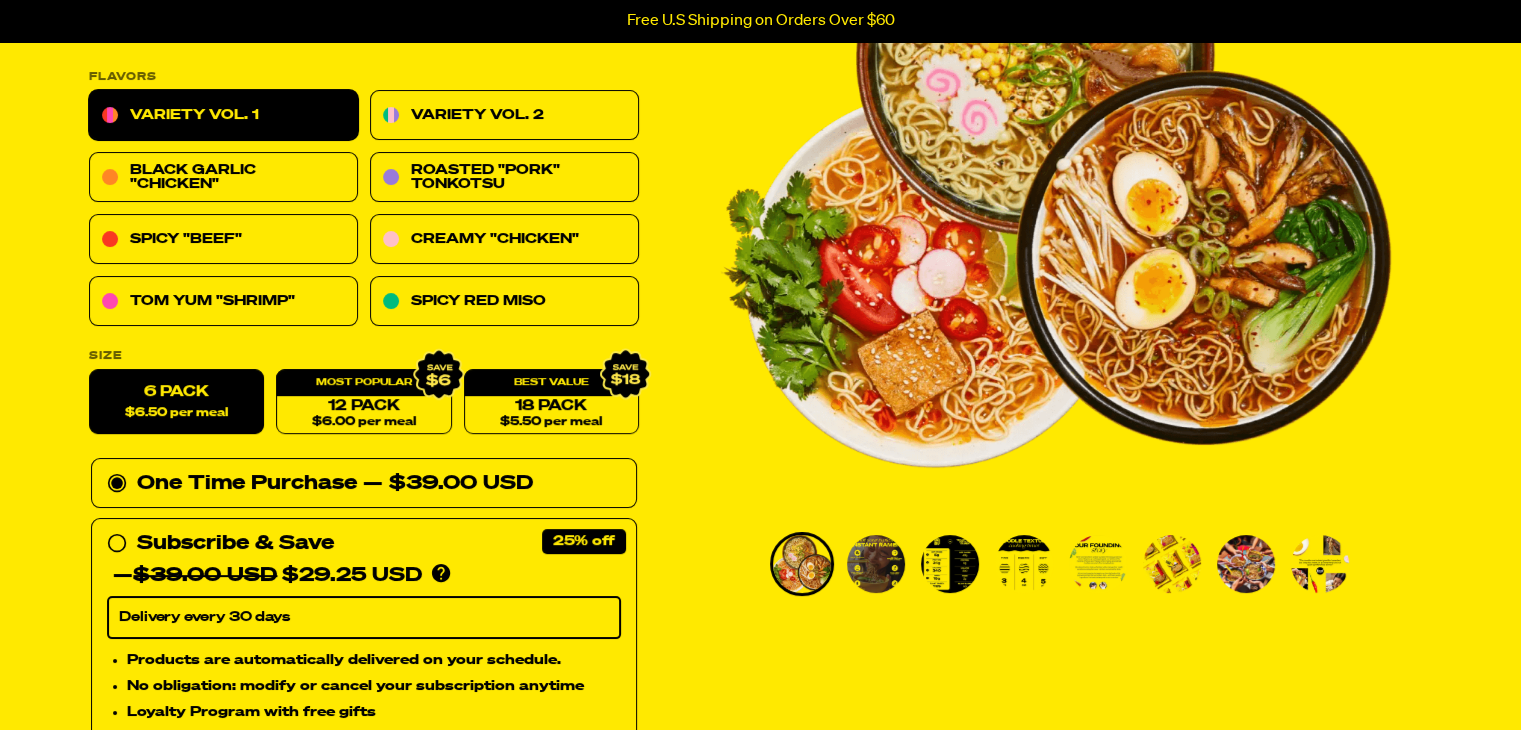 click on "6 Pack $6.50 per meal" at bounding box center [176, 402] 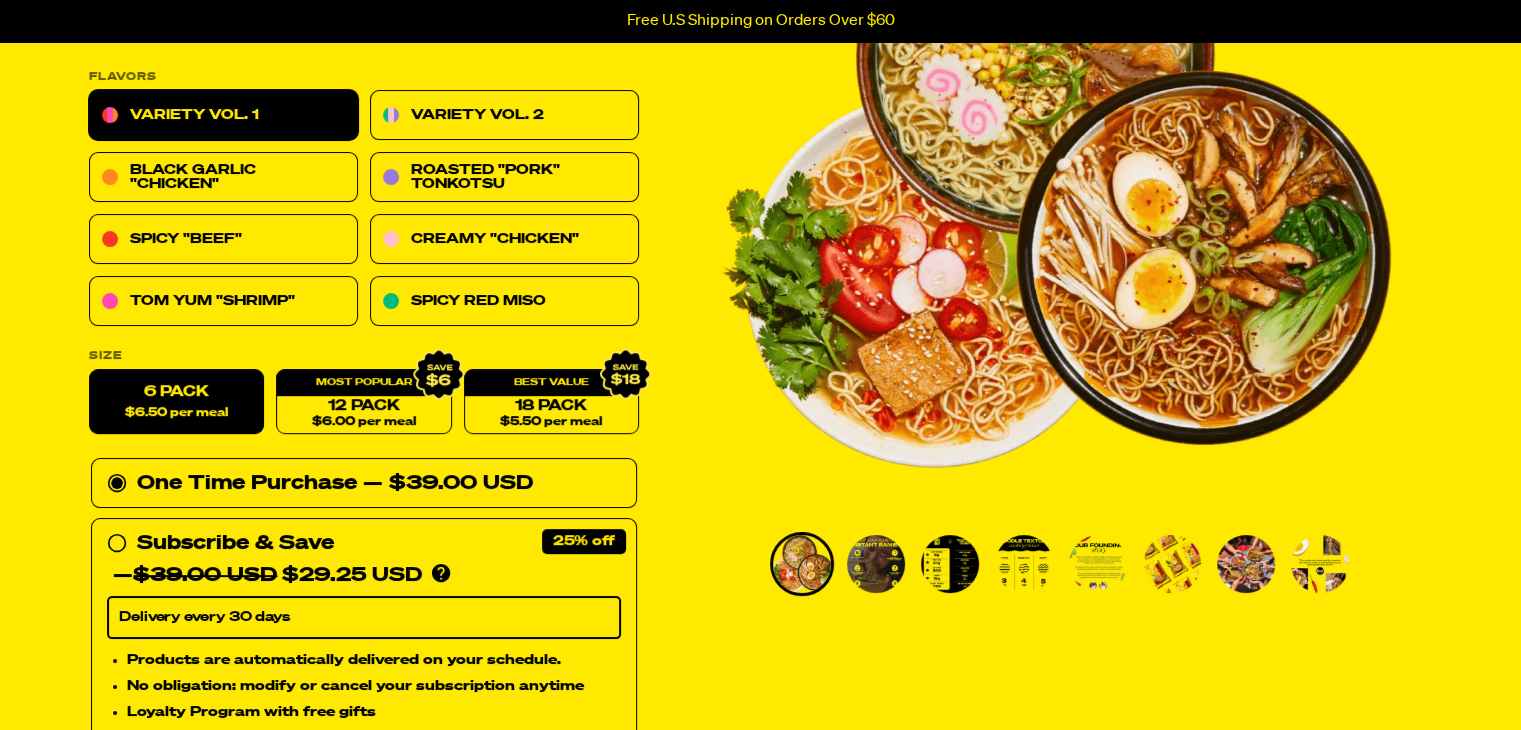 click on "6 Pack $6.50 per meal" at bounding box center (176, 402) 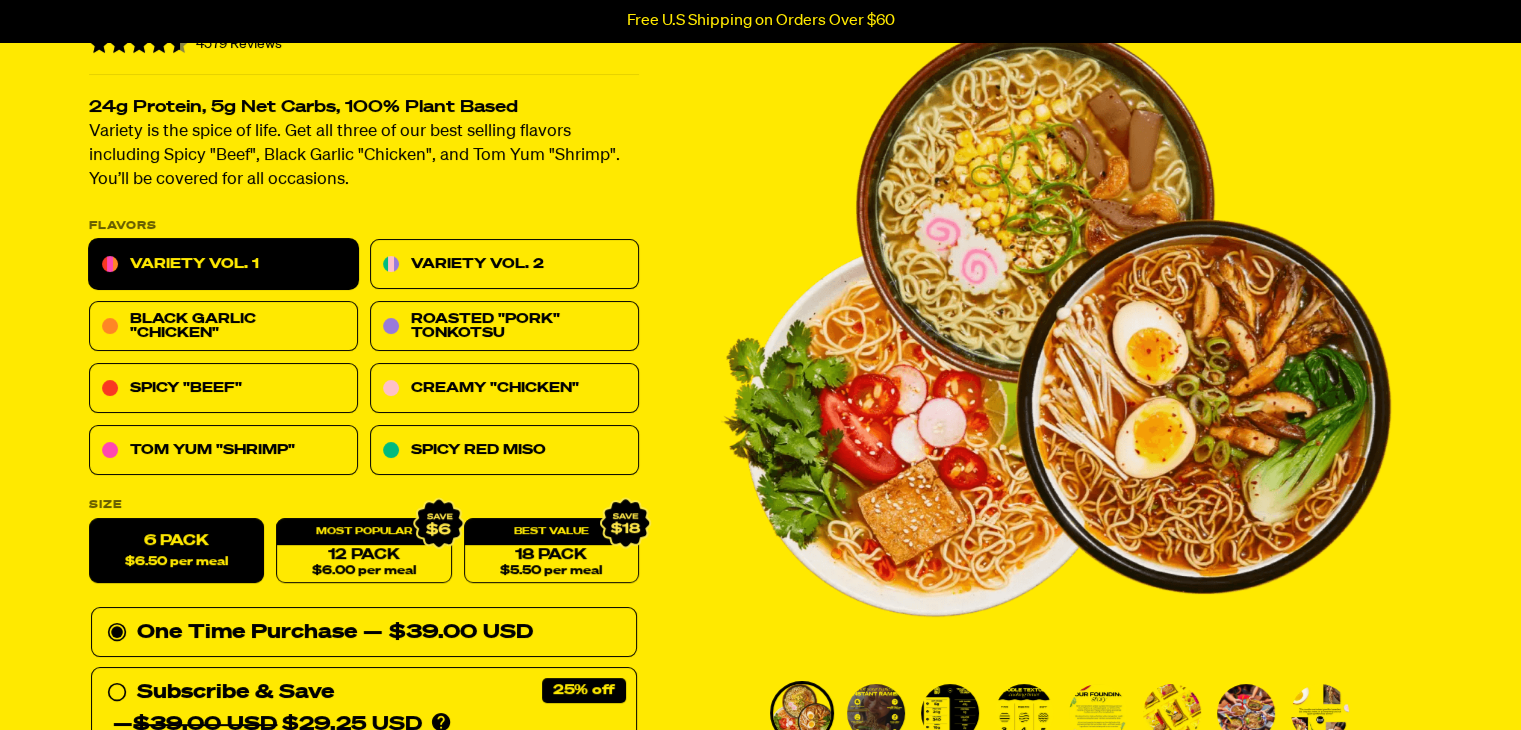 scroll, scrollTop: 0, scrollLeft: 0, axis: both 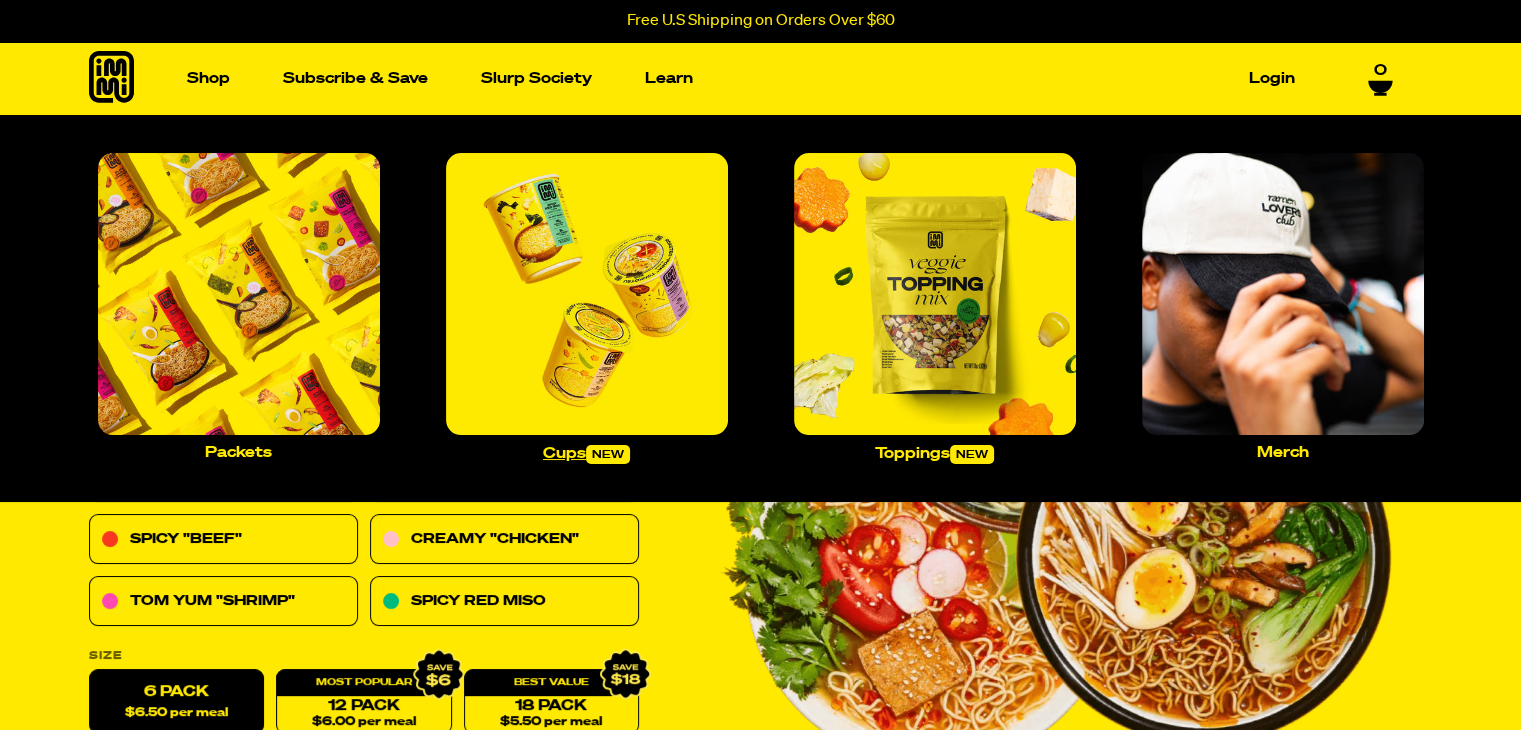 click on "Cups  new" at bounding box center (587, 308) 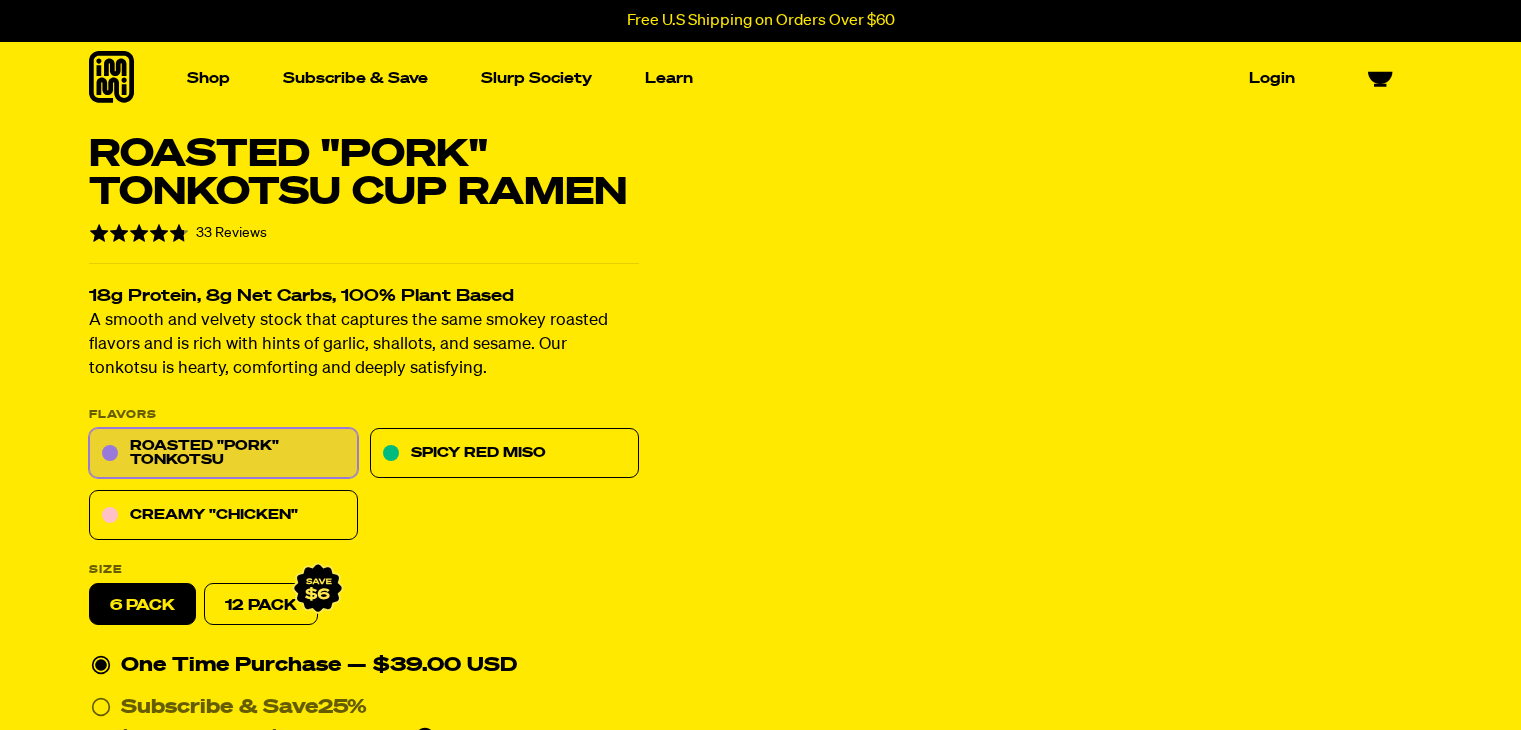 scroll, scrollTop: 0, scrollLeft: 0, axis: both 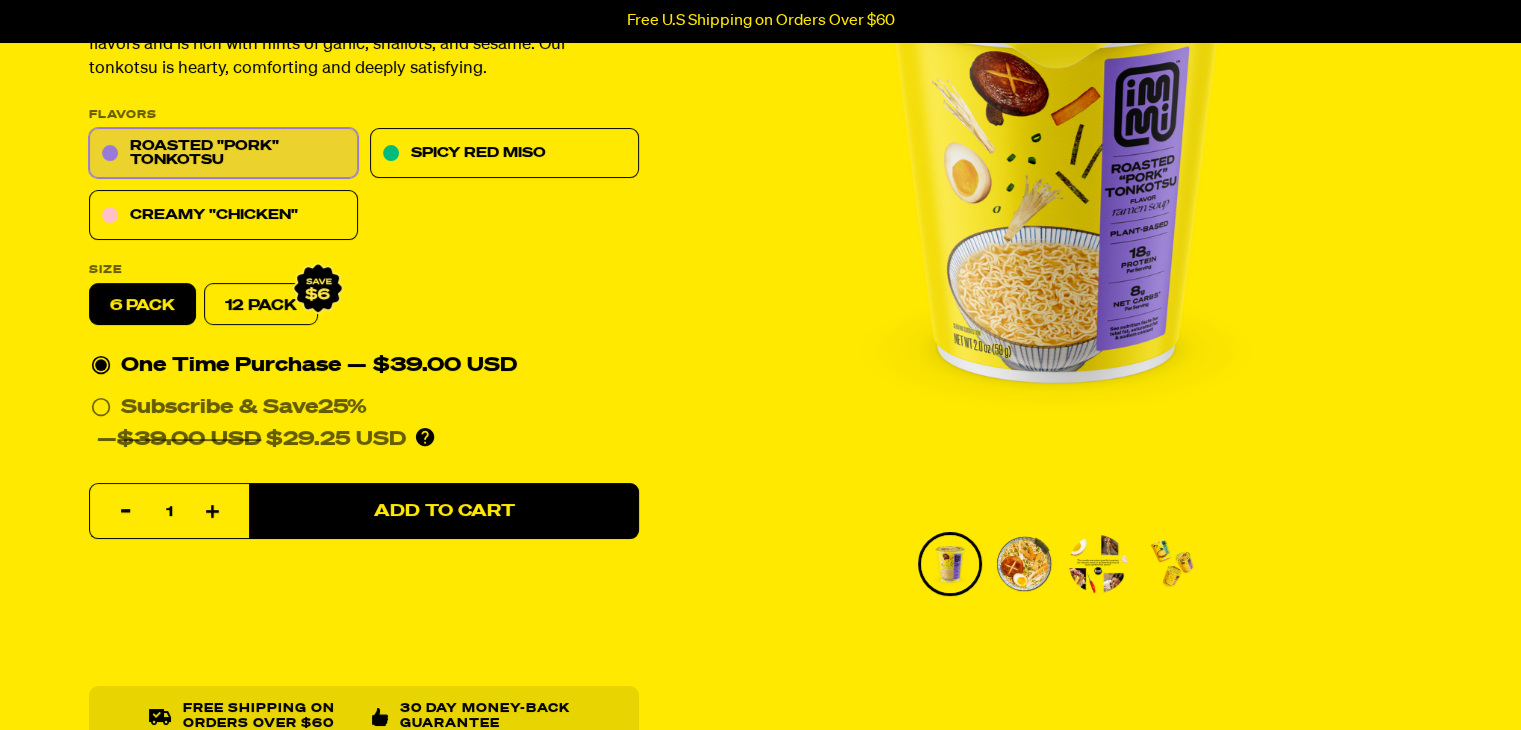 click at bounding box center (1056, 172) 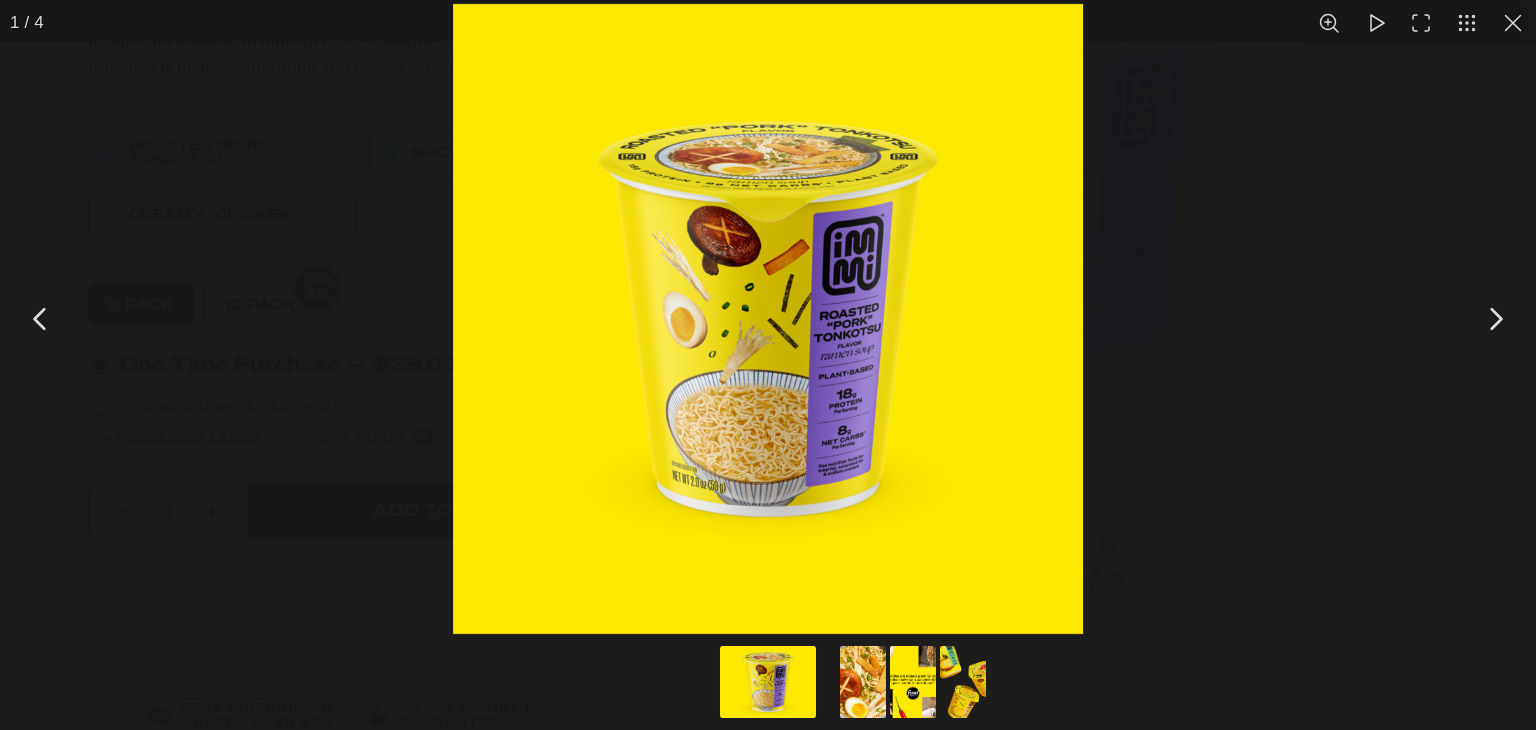 click at bounding box center [41, 319] 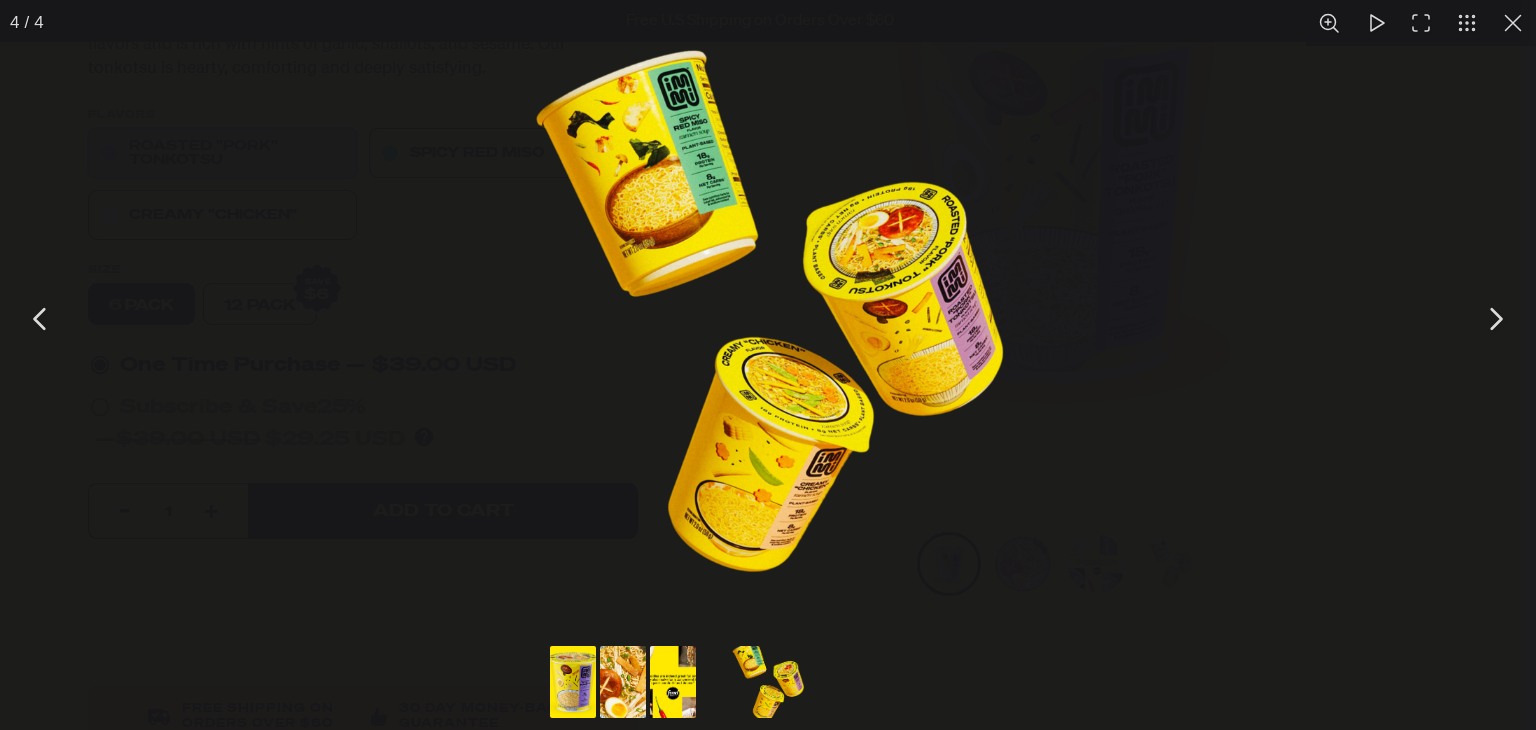click at bounding box center [41, 319] 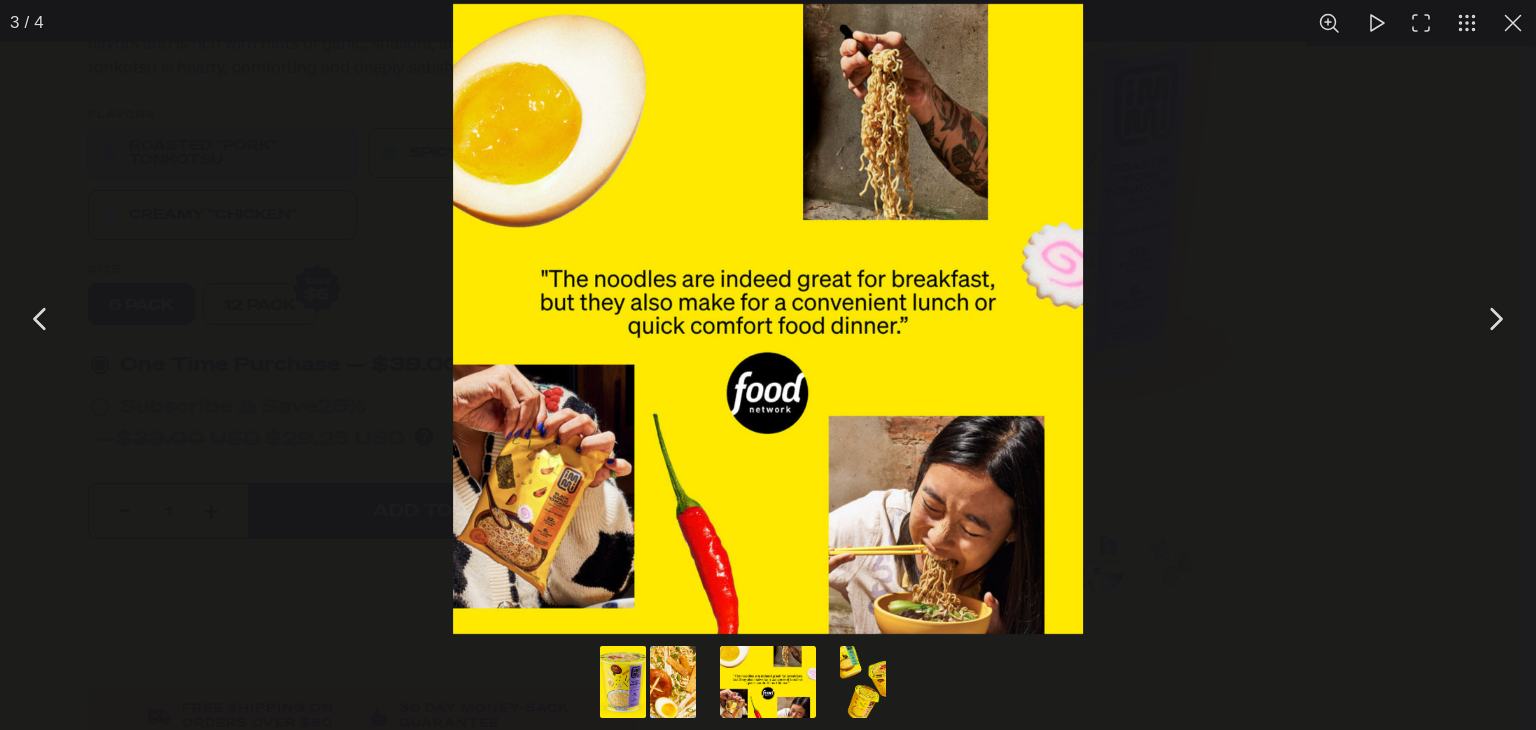 click at bounding box center [41, 319] 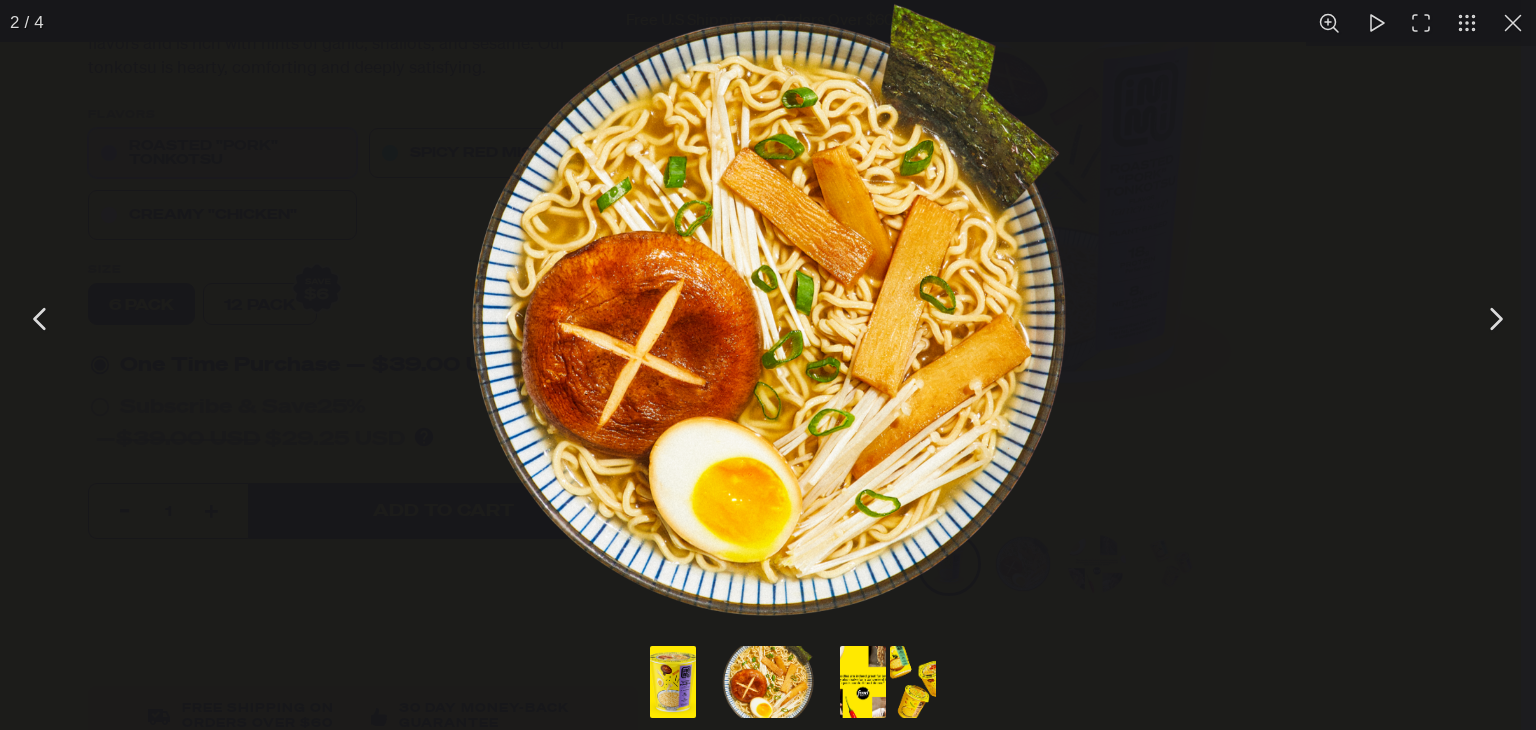 click at bounding box center (863, 682) 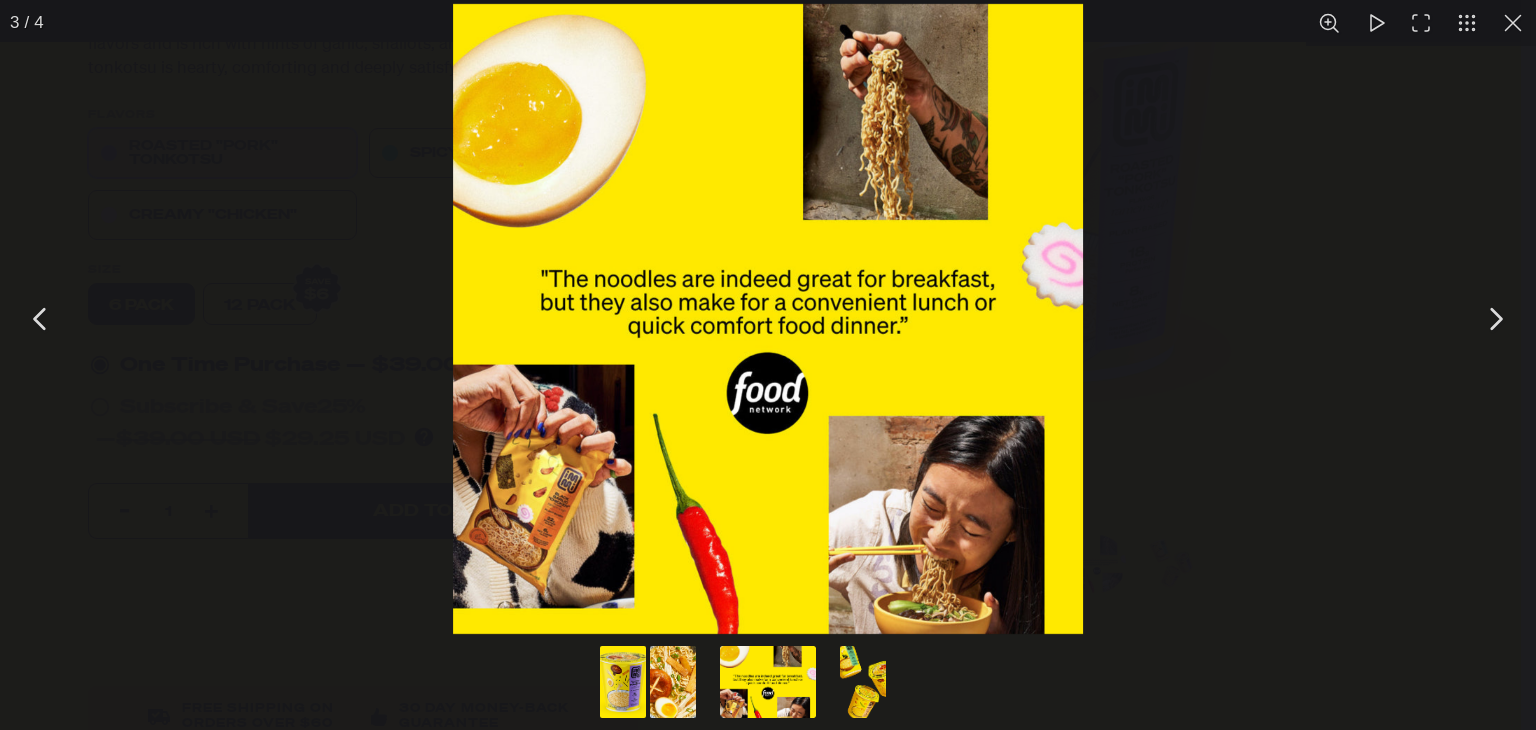 click at bounding box center [41, 319] 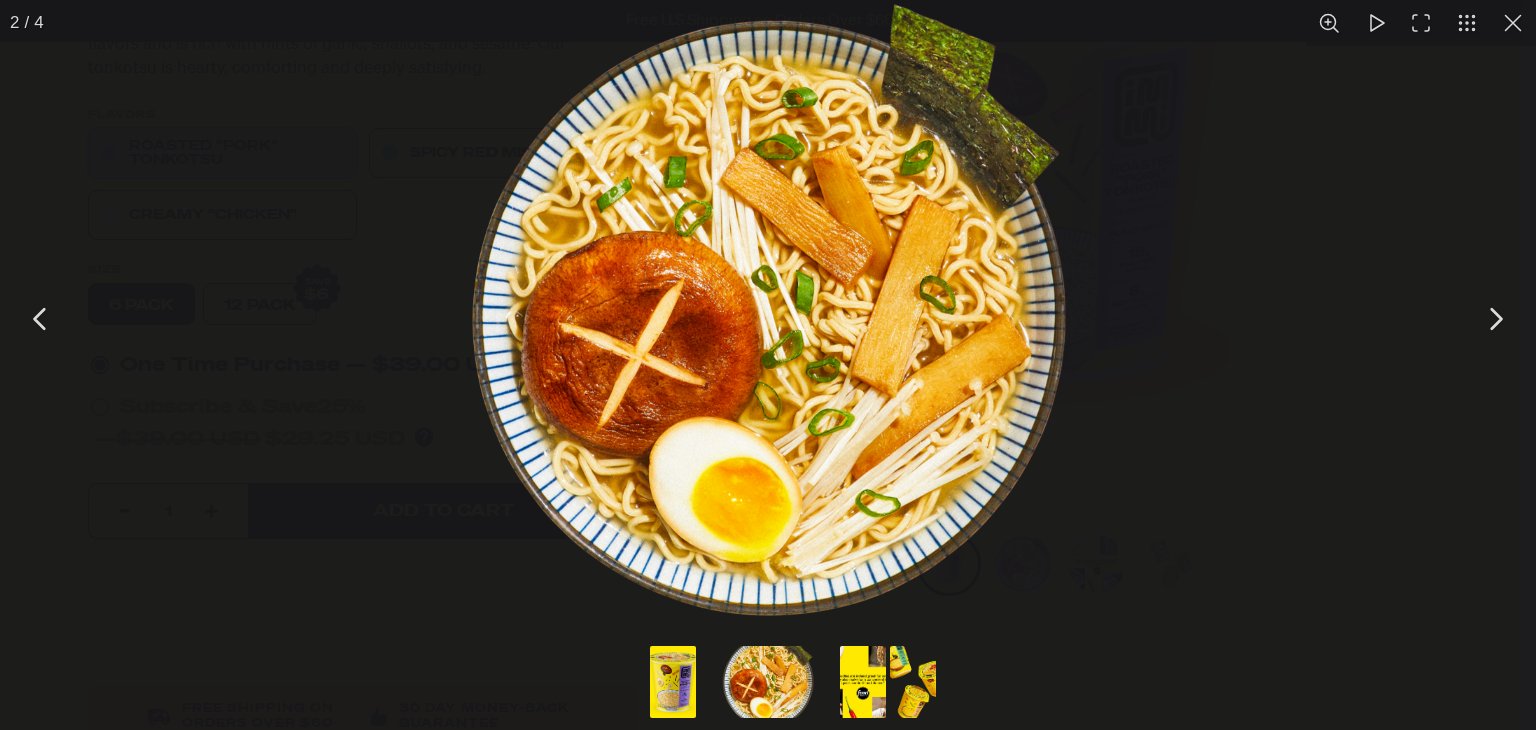 click at bounding box center (41, 319) 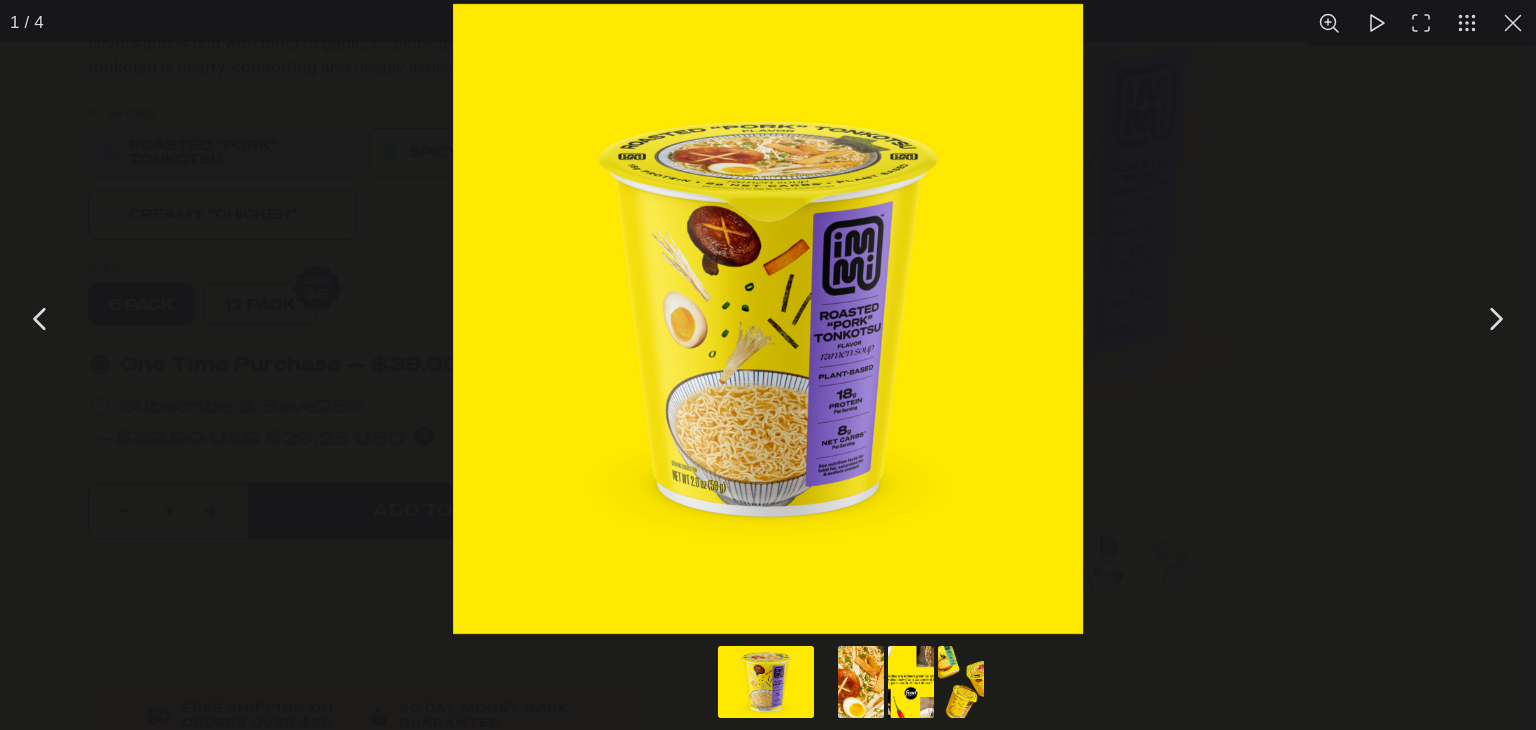 click at bounding box center (41, 319) 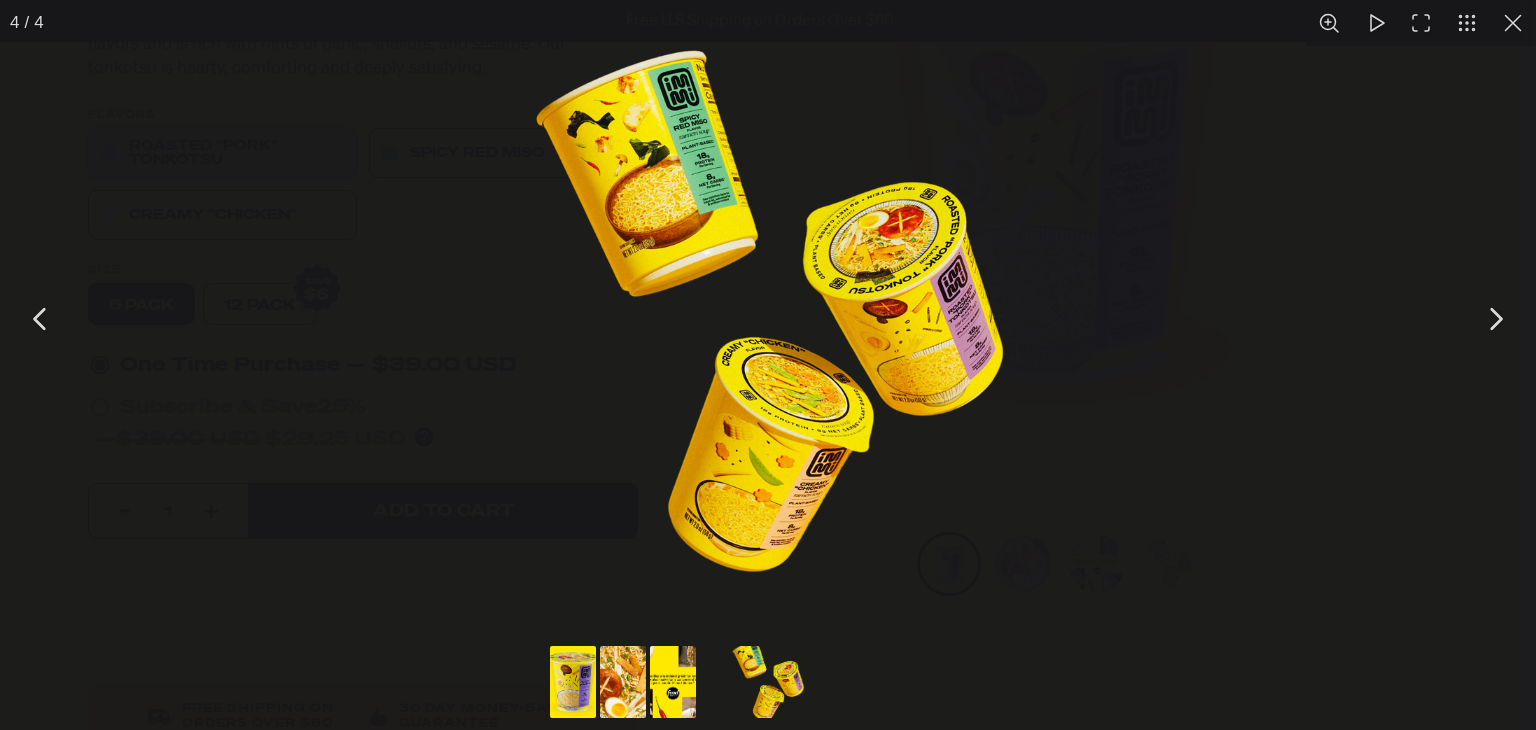 click at bounding box center (41, 319) 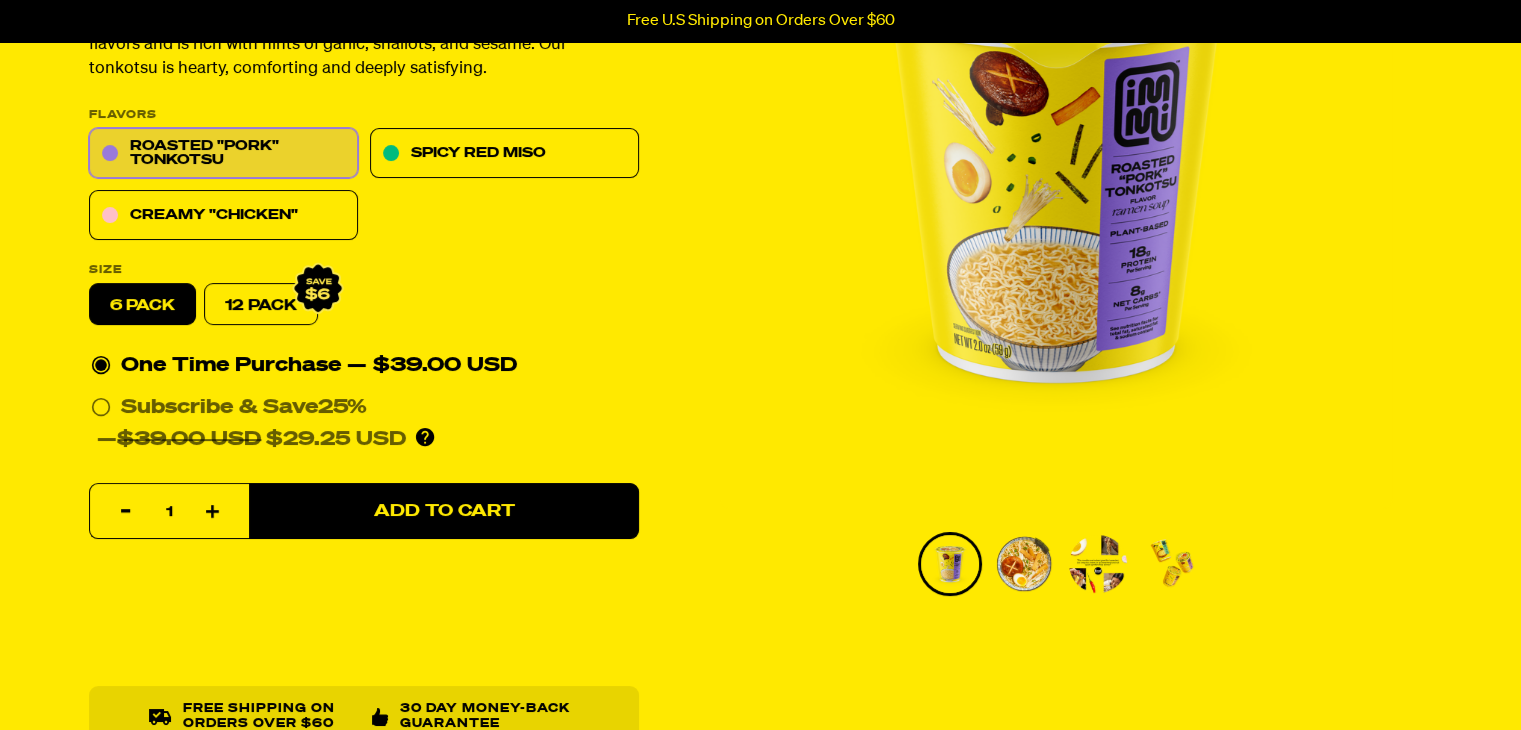 scroll, scrollTop: 0, scrollLeft: 0, axis: both 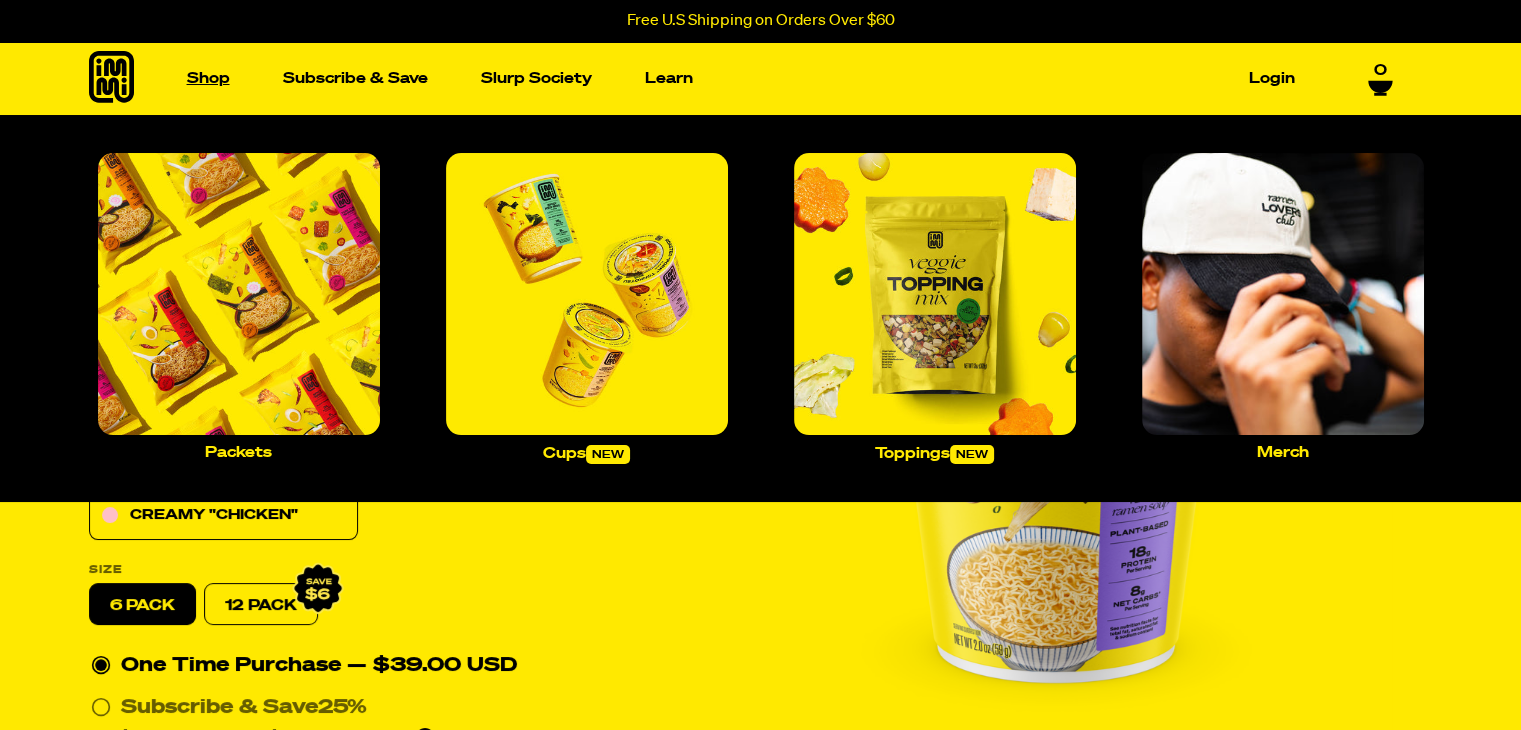 click on "Shop" at bounding box center (208, 78) 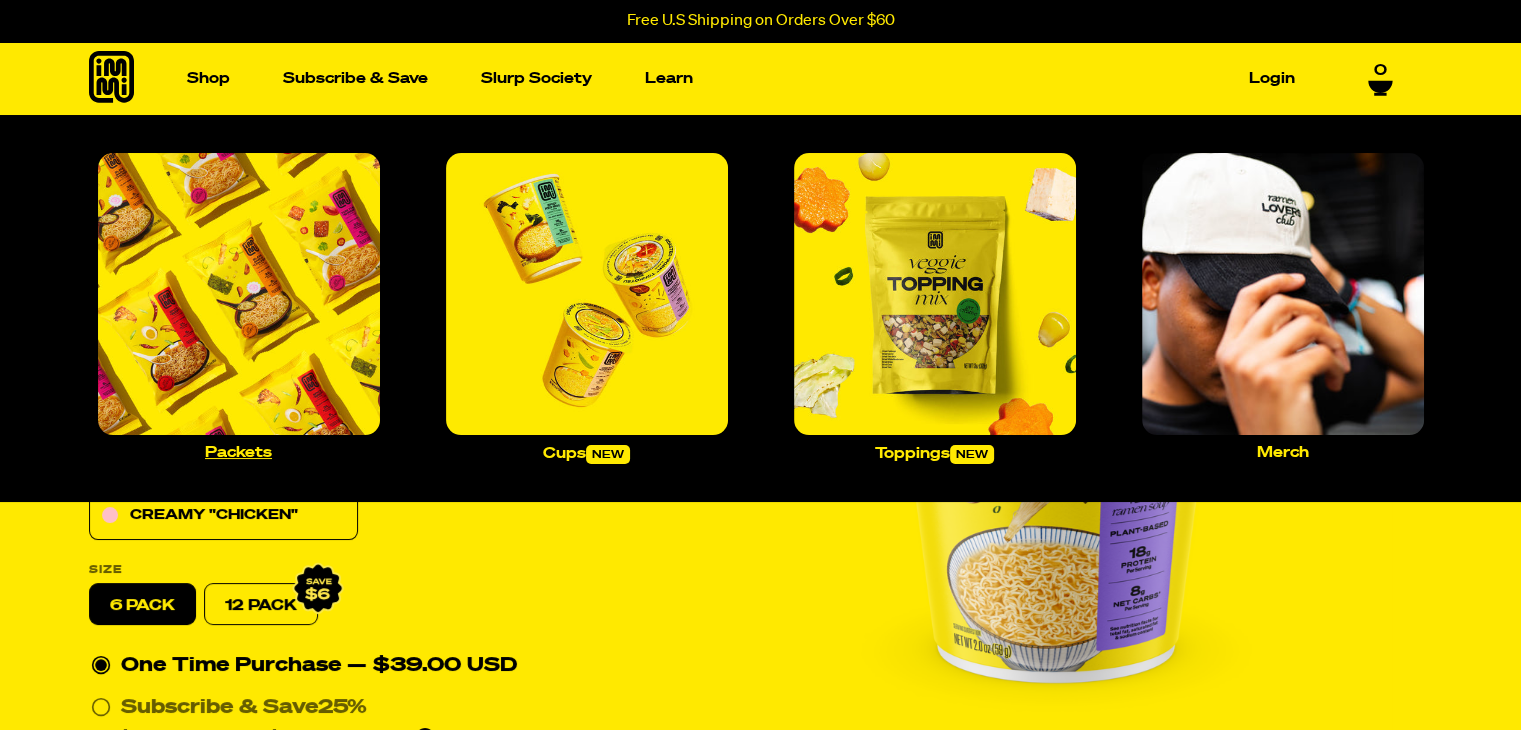 click on "Packets" at bounding box center [238, 452] 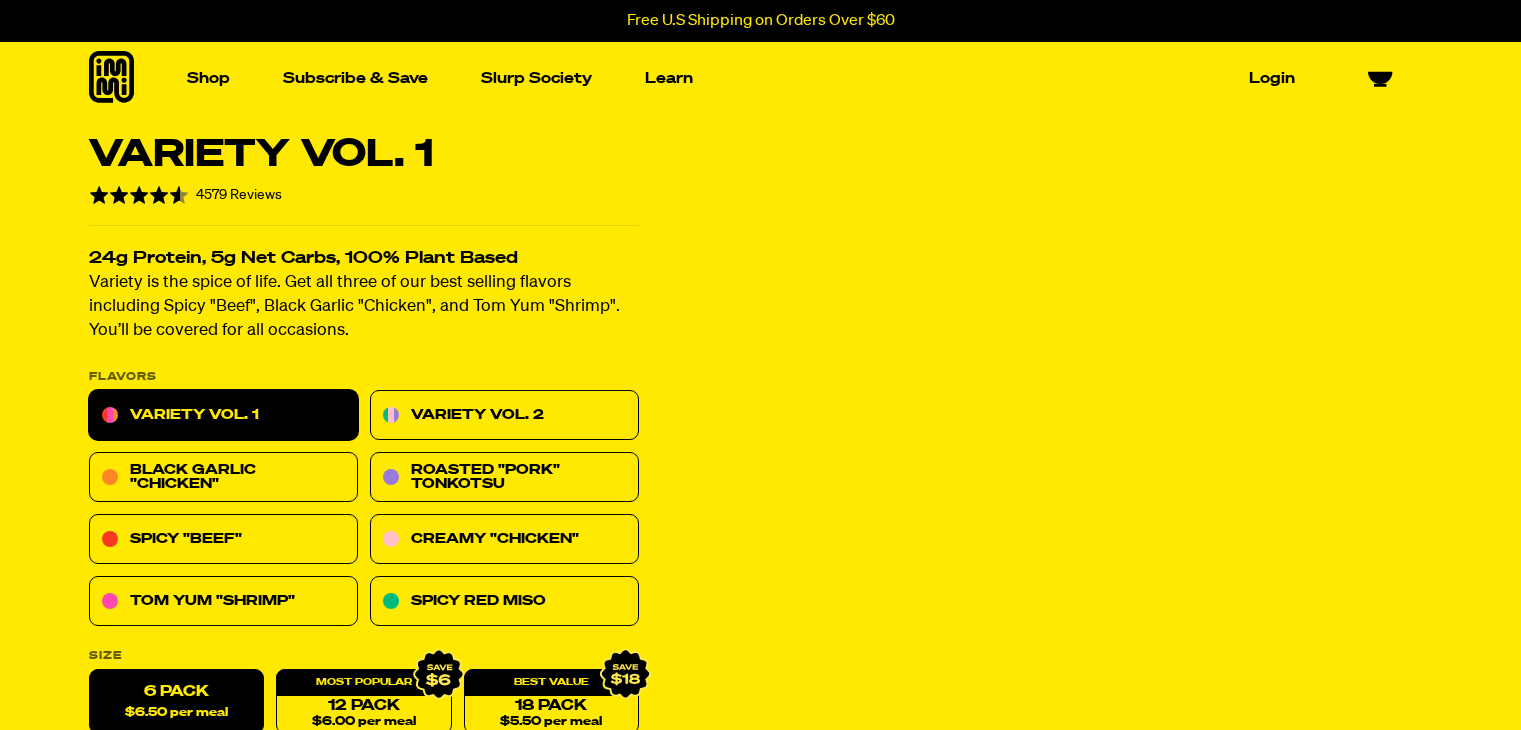 scroll, scrollTop: 0, scrollLeft: 0, axis: both 